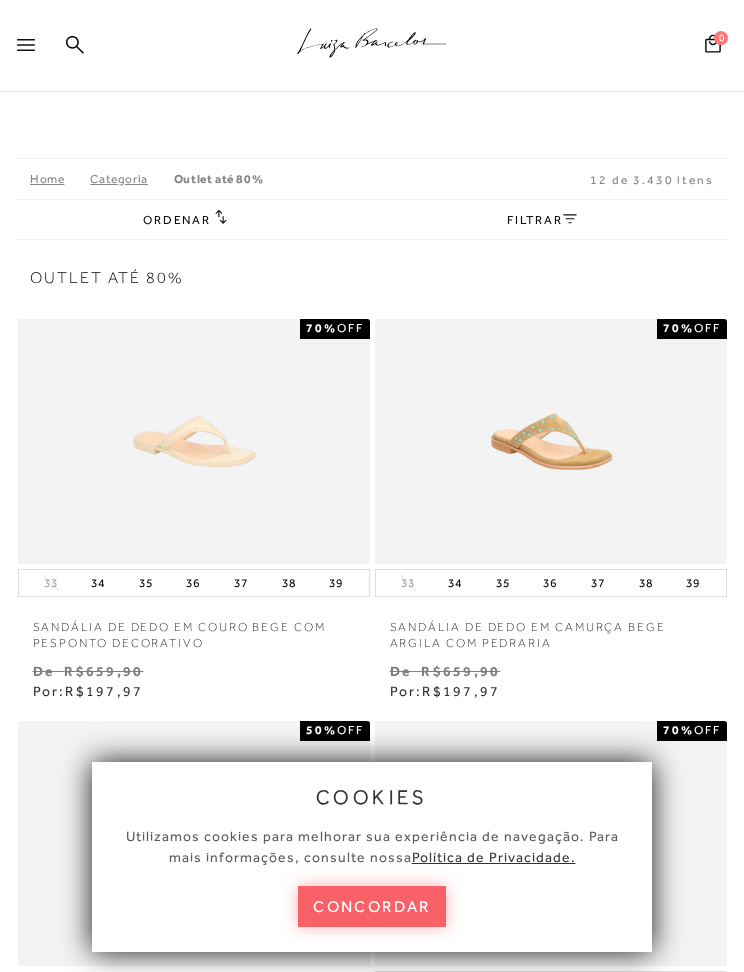 scroll, scrollTop: 0, scrollLeft: 0, axis: both 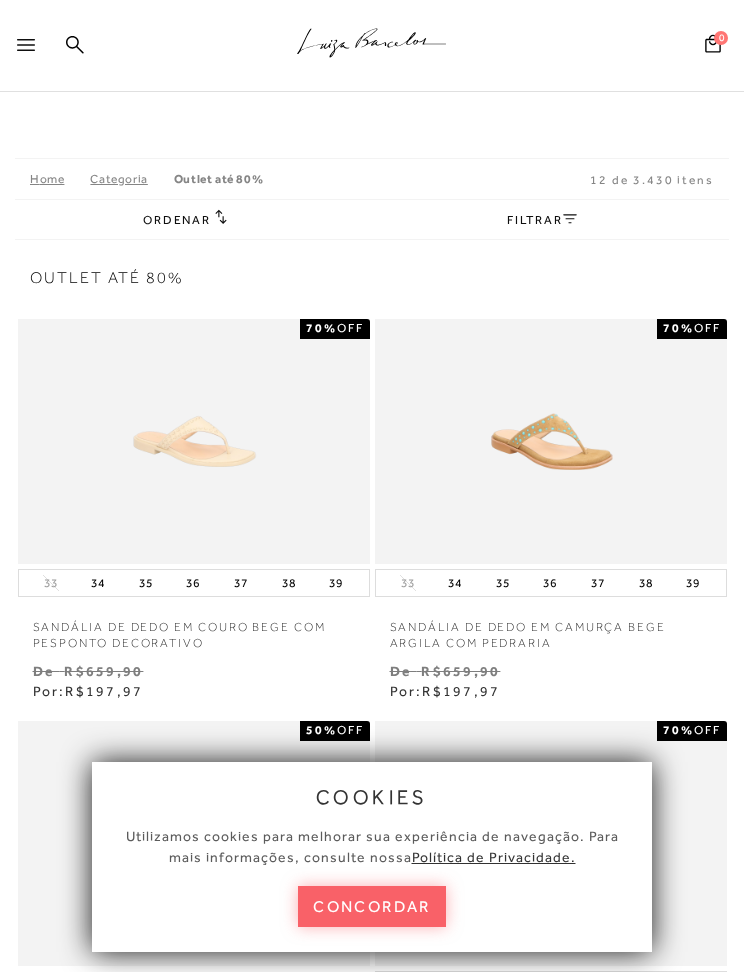 click on "concordar" at bounding box center (372, 906) 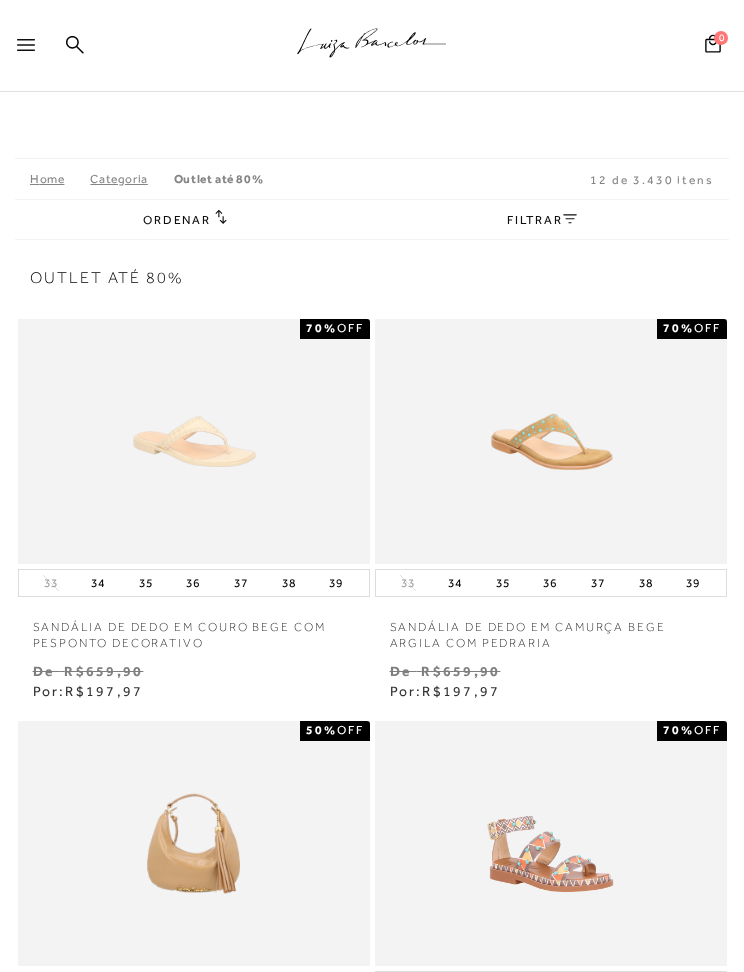 click at bounding box center [30, 51] 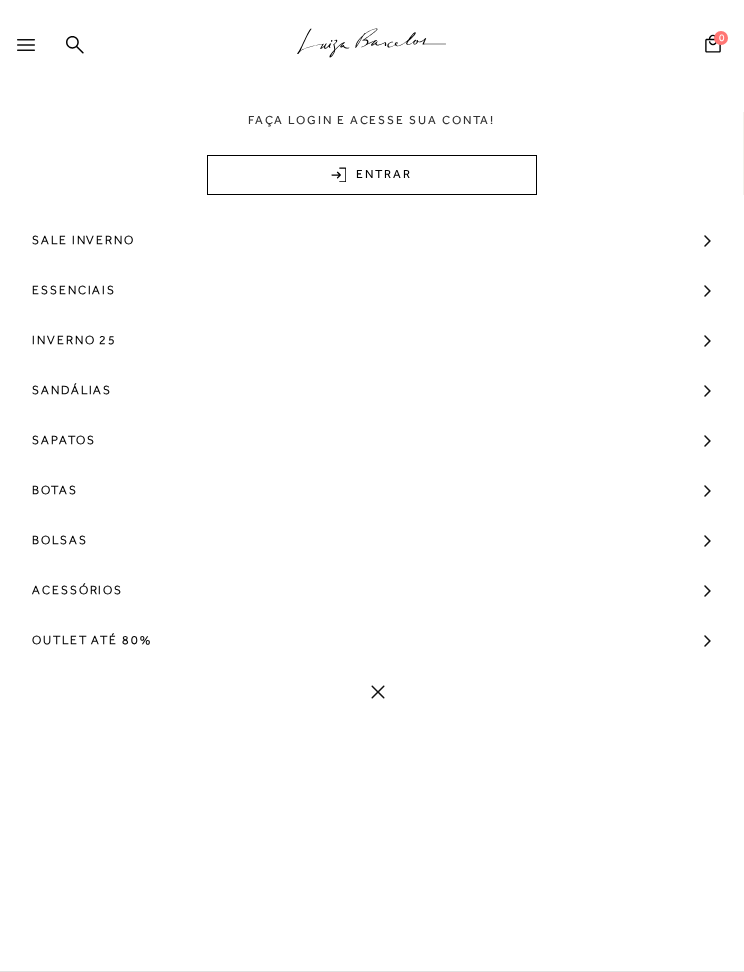 click on "Bolsas" at bounding box center [60, 540] 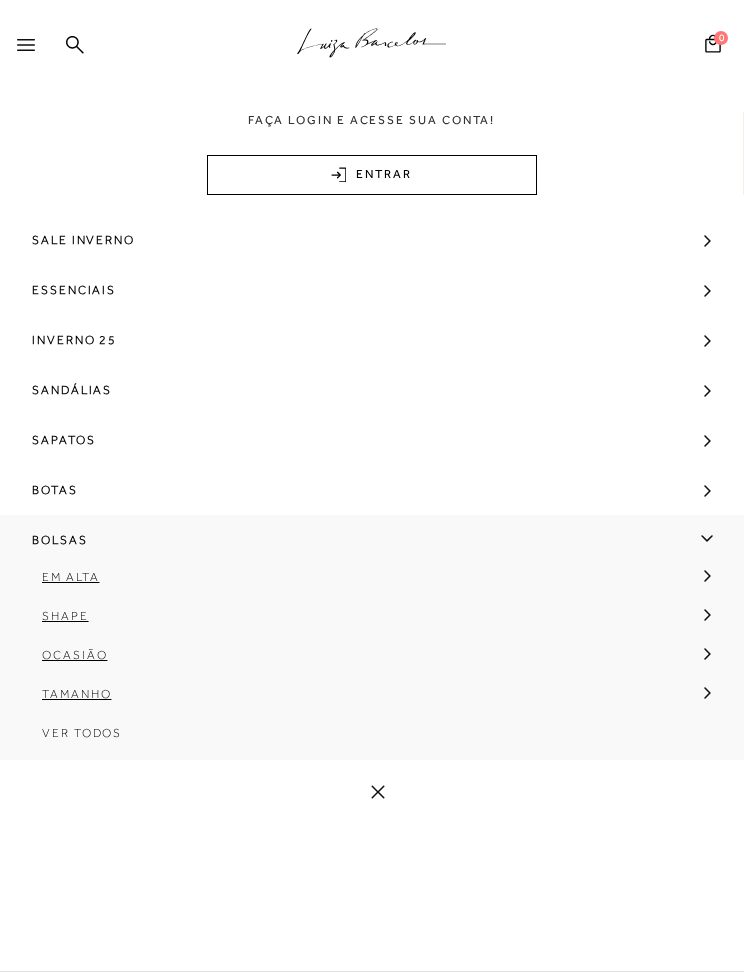 click on "Ver Todos" at bounding box center (372, 740) 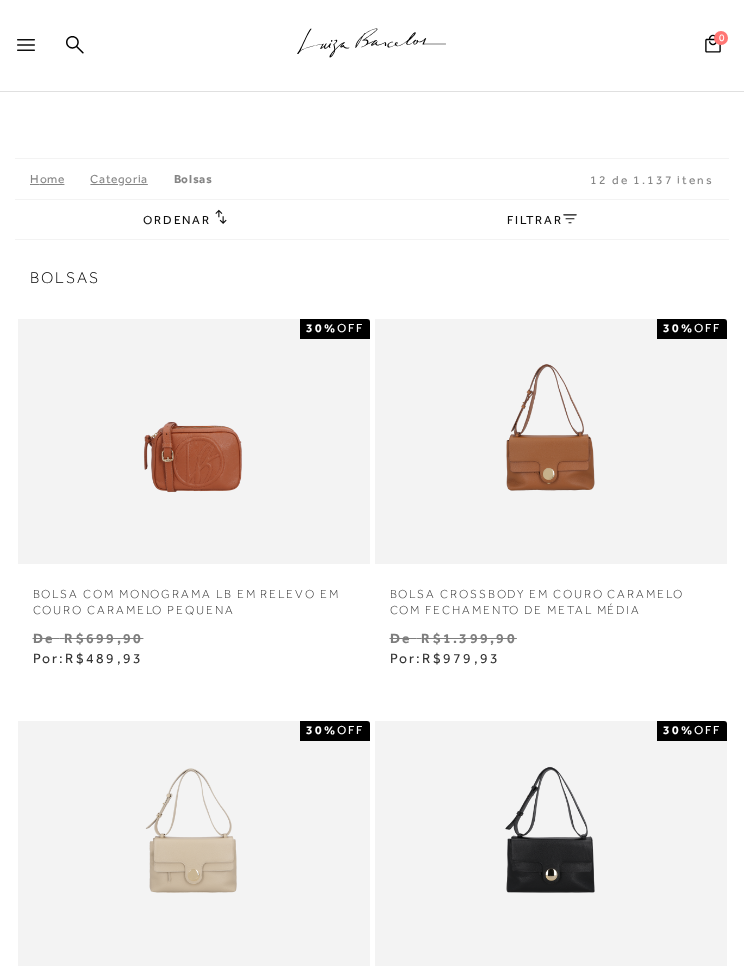 click on "FILTRAR" at bounding box center (542, 220) 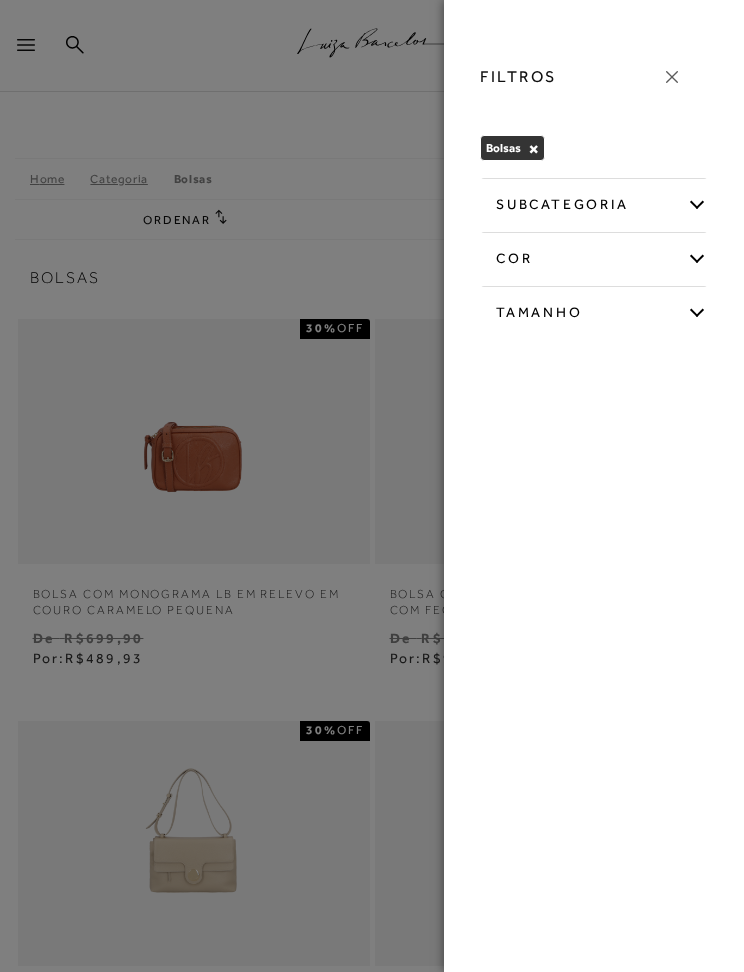 click on "cor" at bounding box center (594, 255) 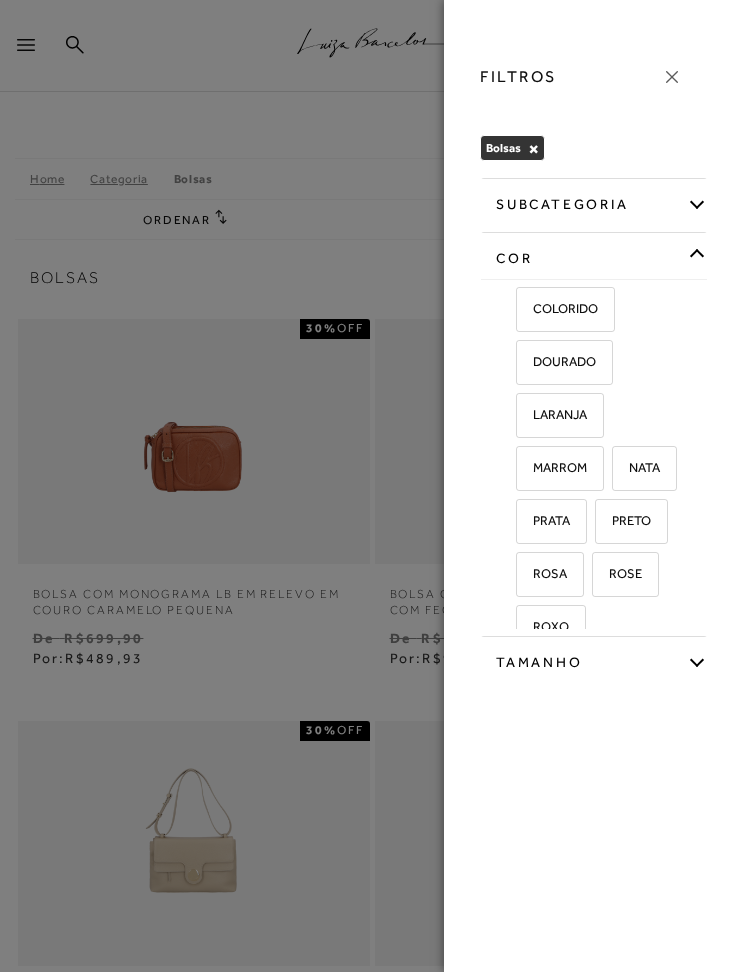 scroll, scrollTop: 329, scrollLeft: 0, axis: vertical 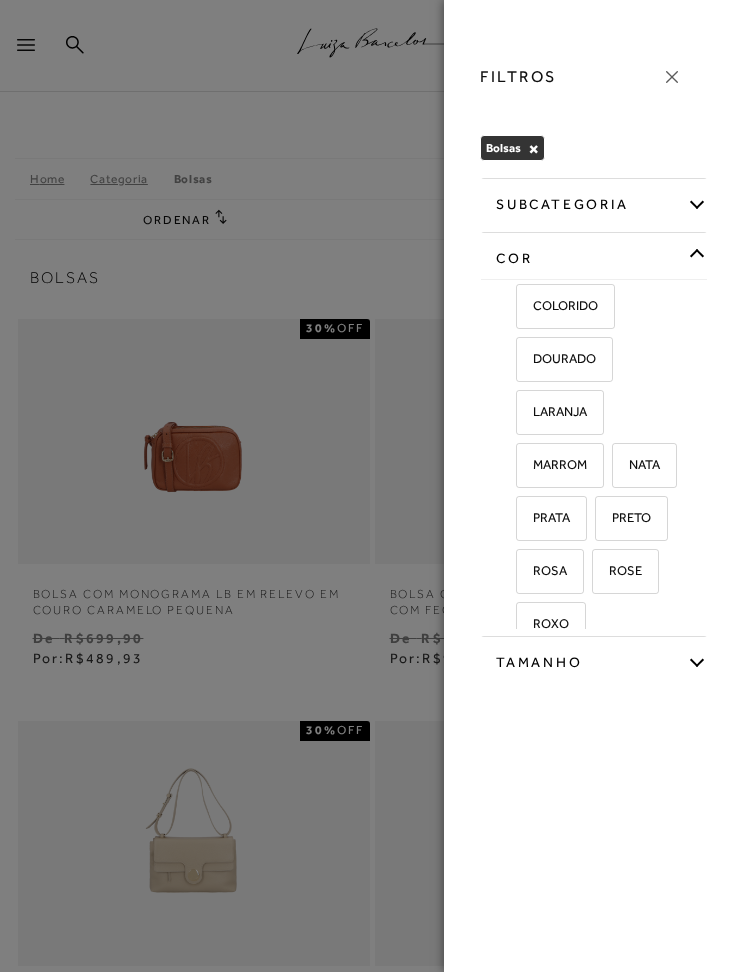 click on "MARROM" at bounding box center (552, 464) 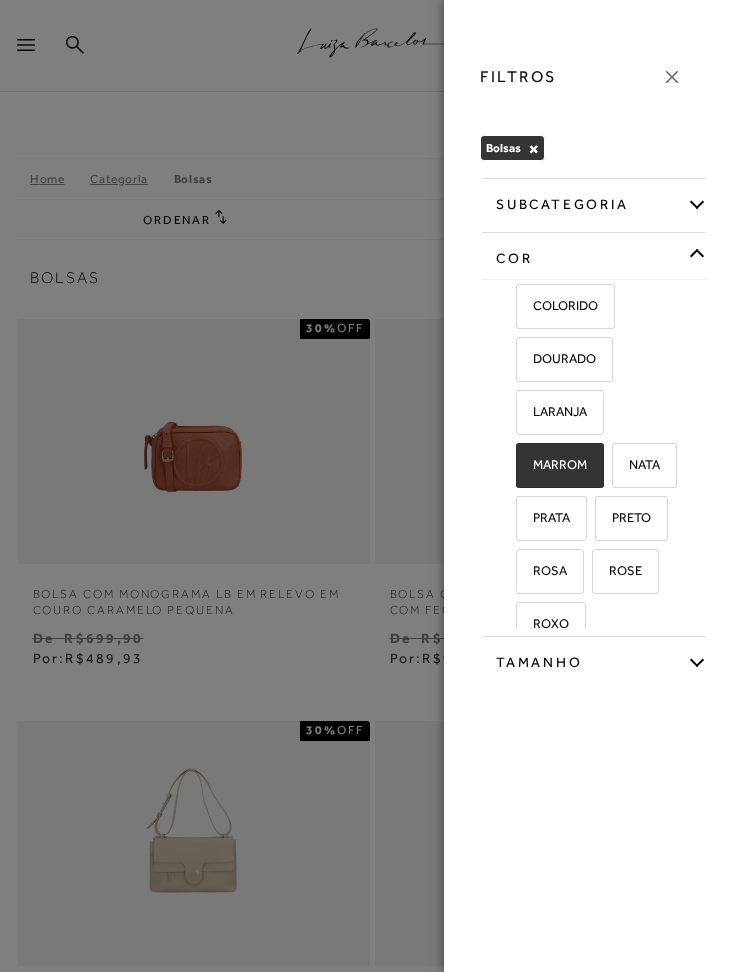 checkbox on "true" 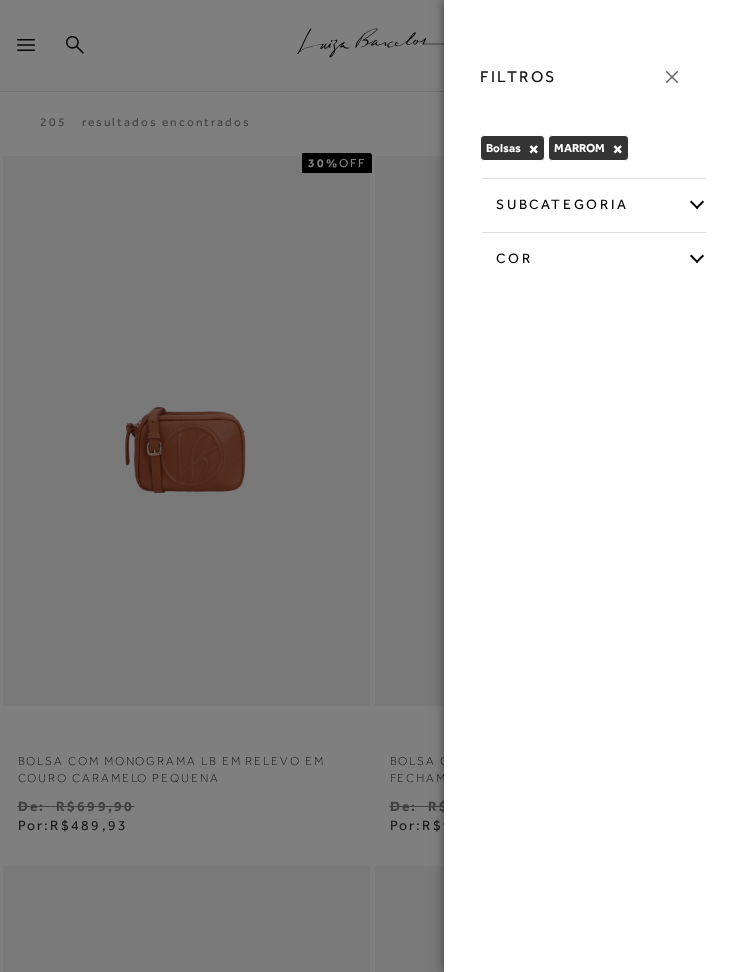 click 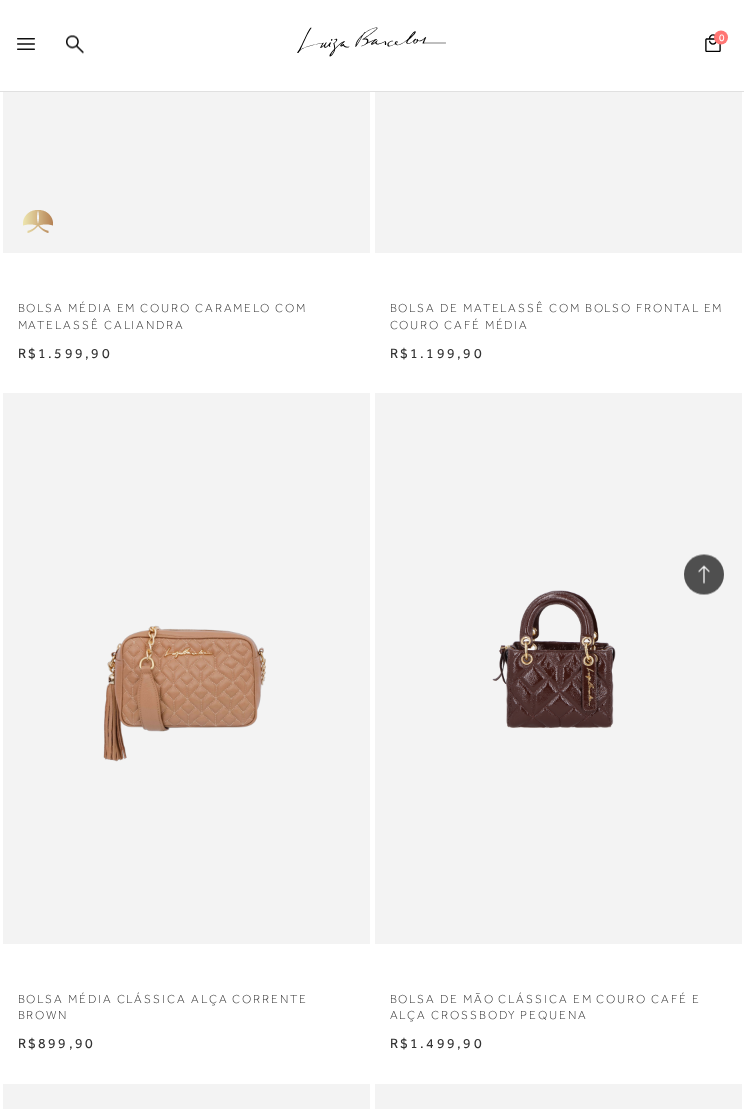 scroll, scrollTop: 1854, scrollLeft: 0, axis: vertical 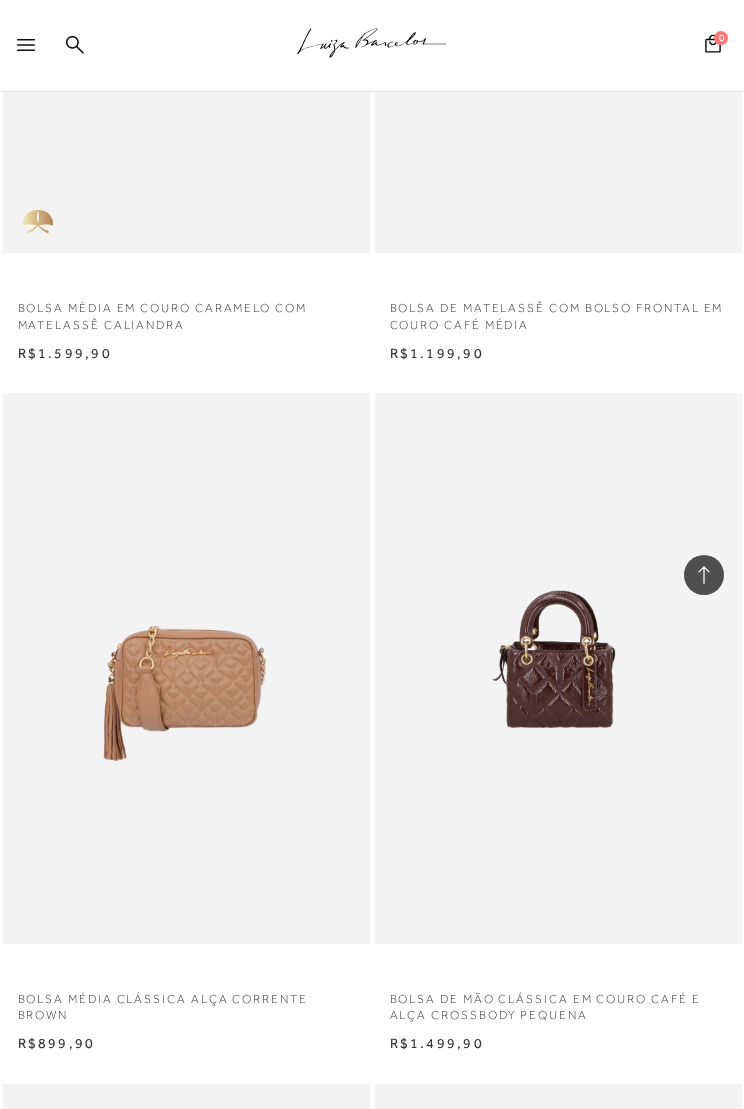 click at bounding box center [558, 668] 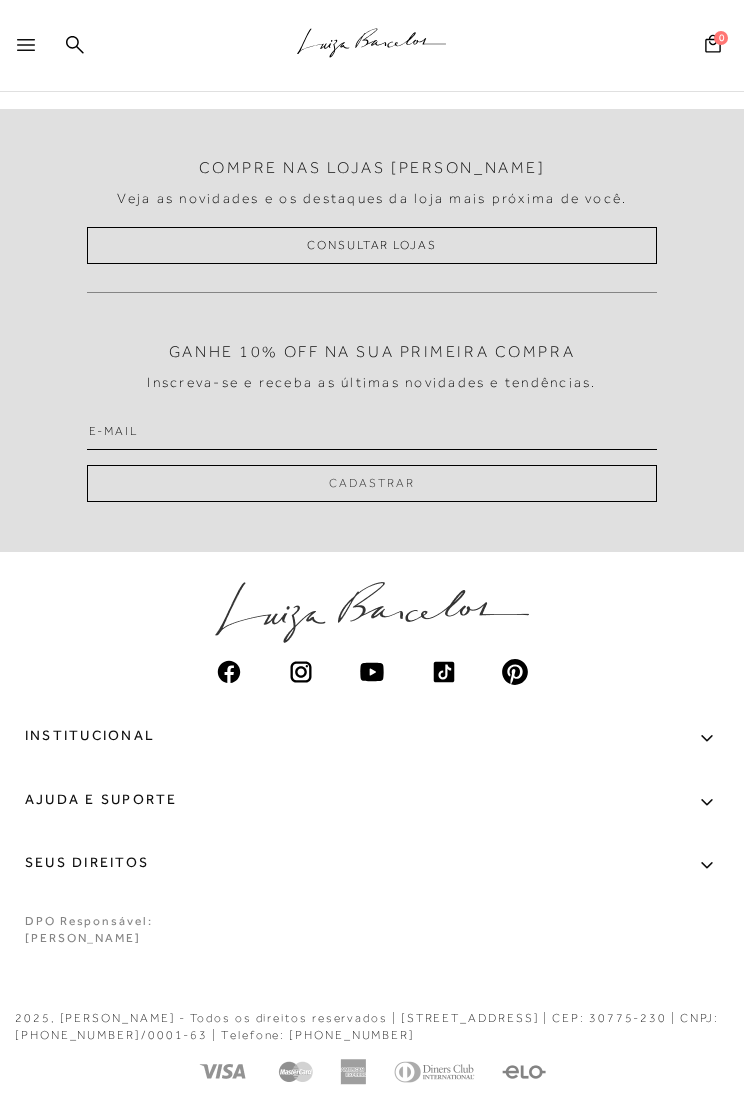 scroll, scrollTop: 0, scrollLeft: 0, axis: both 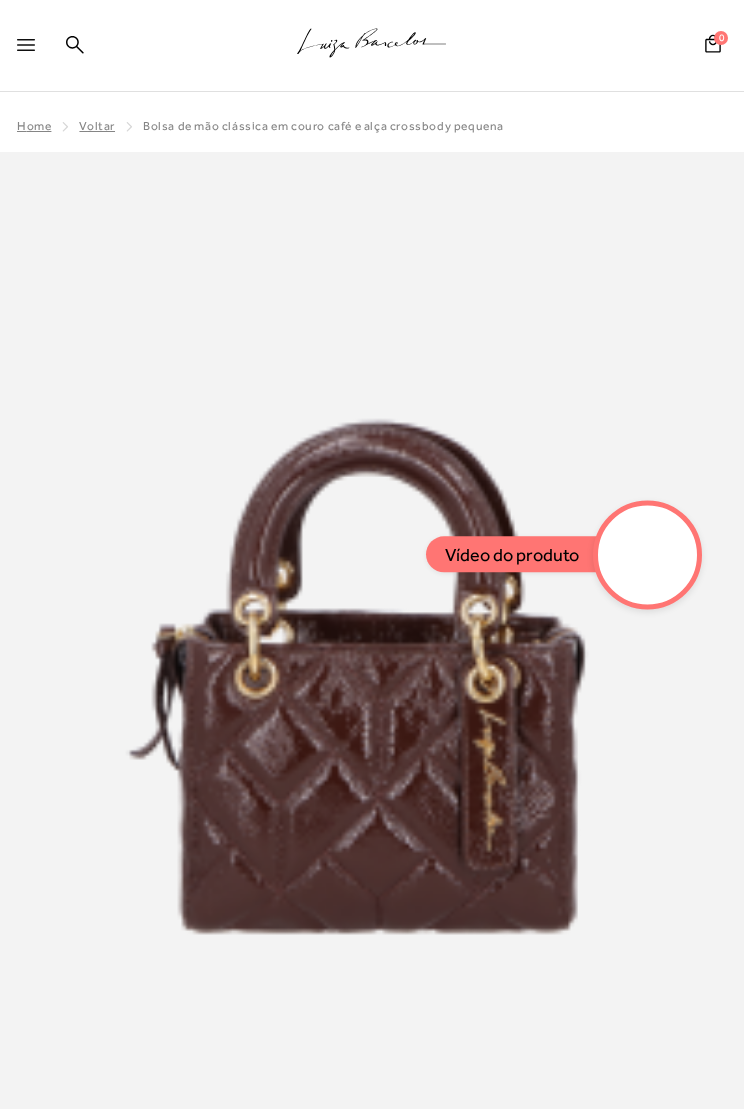 click at bounding box center (648, 555) 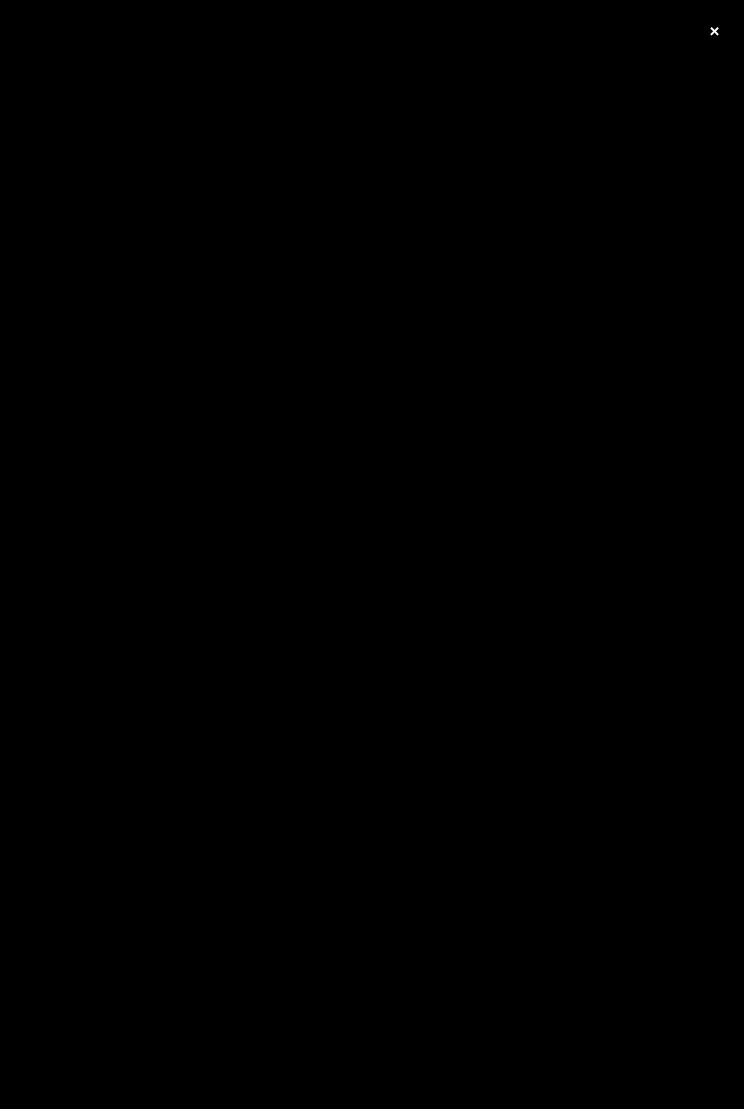 click on "×" at bounding box center [714, 30] 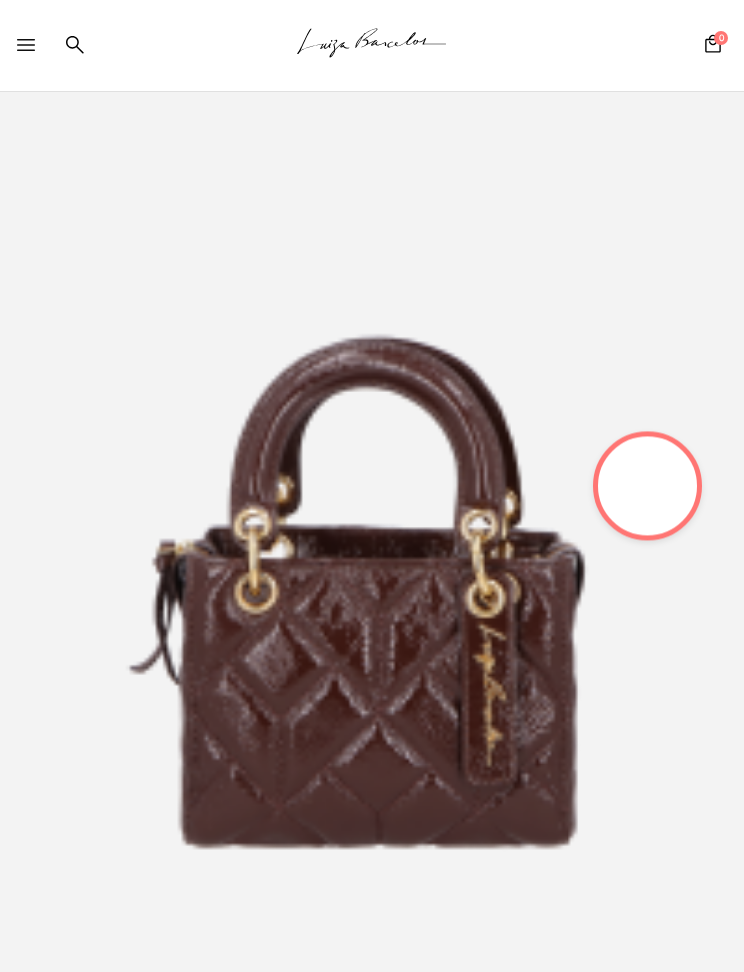 scroll, scrollTop: 84, scrollLeft: 0, axis: vertical 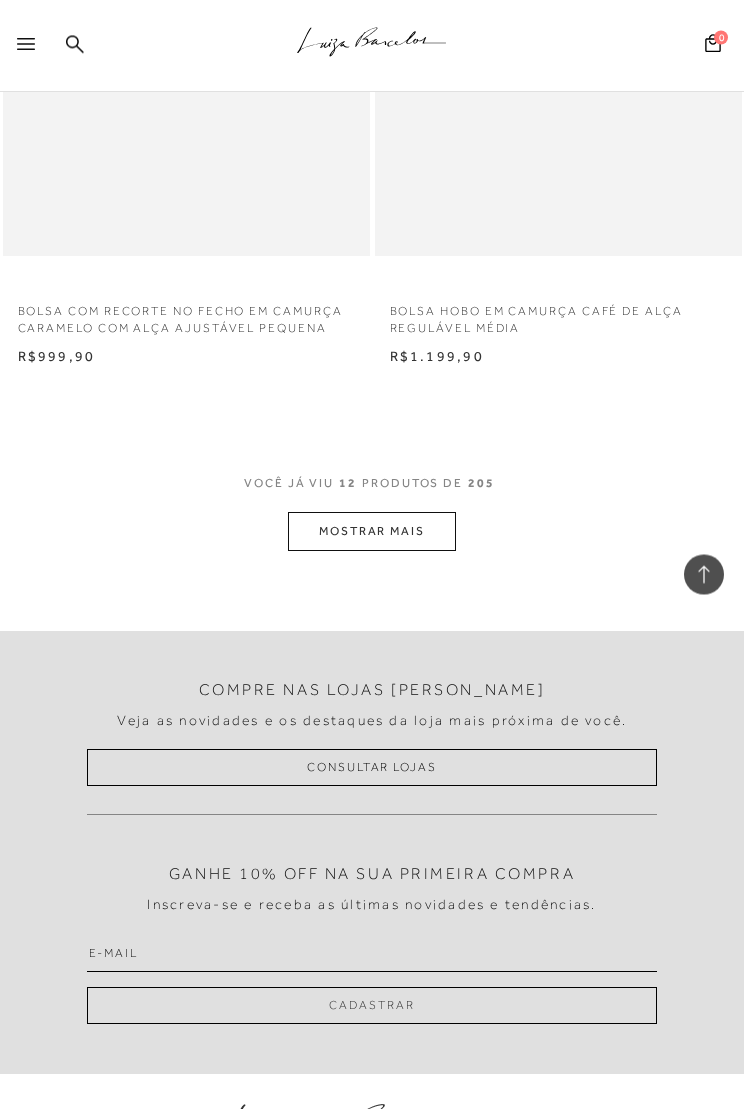 click on "MOSTRAR MAIS" at bounding box center [372, 532] 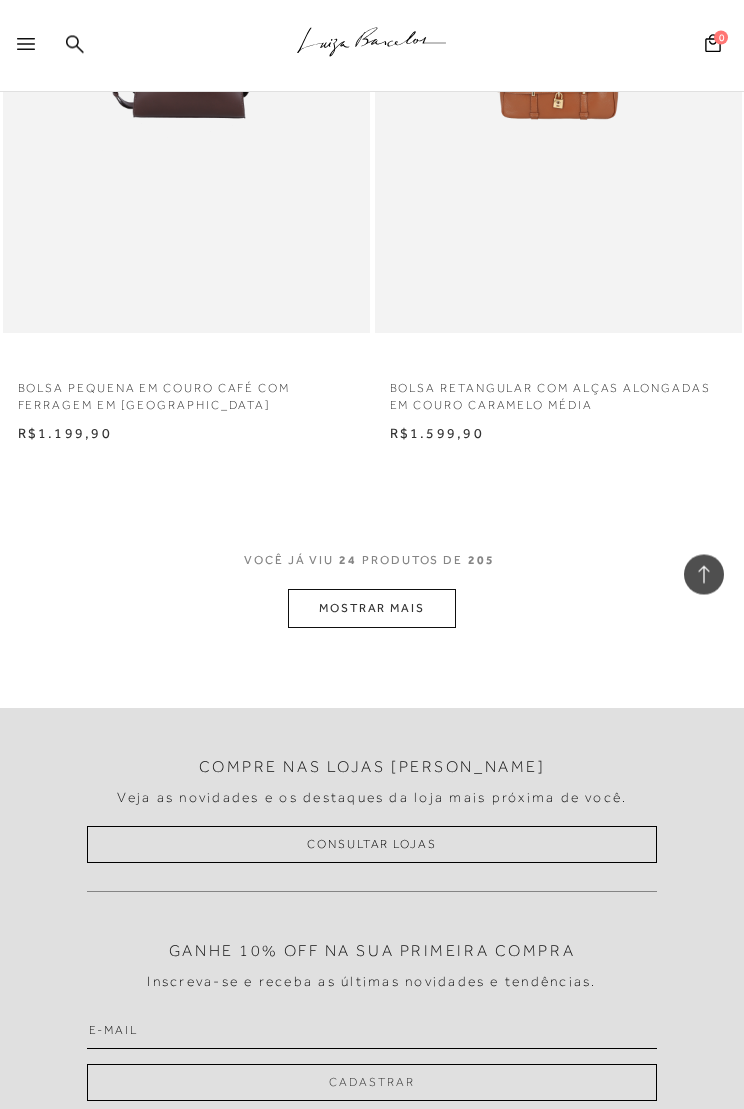 scroll, scrollTop: 8015, scrollLeft: 0, axis: vertical 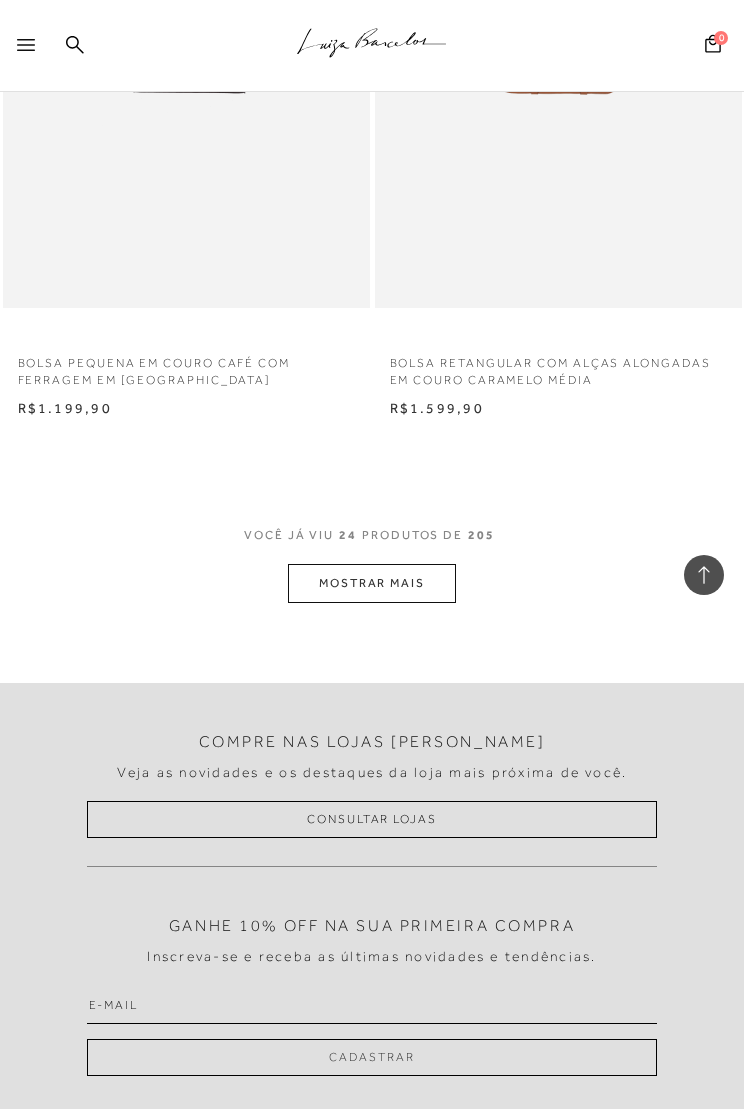 click on "MOSTRAR MAIS" at bounding box center [372, 583] 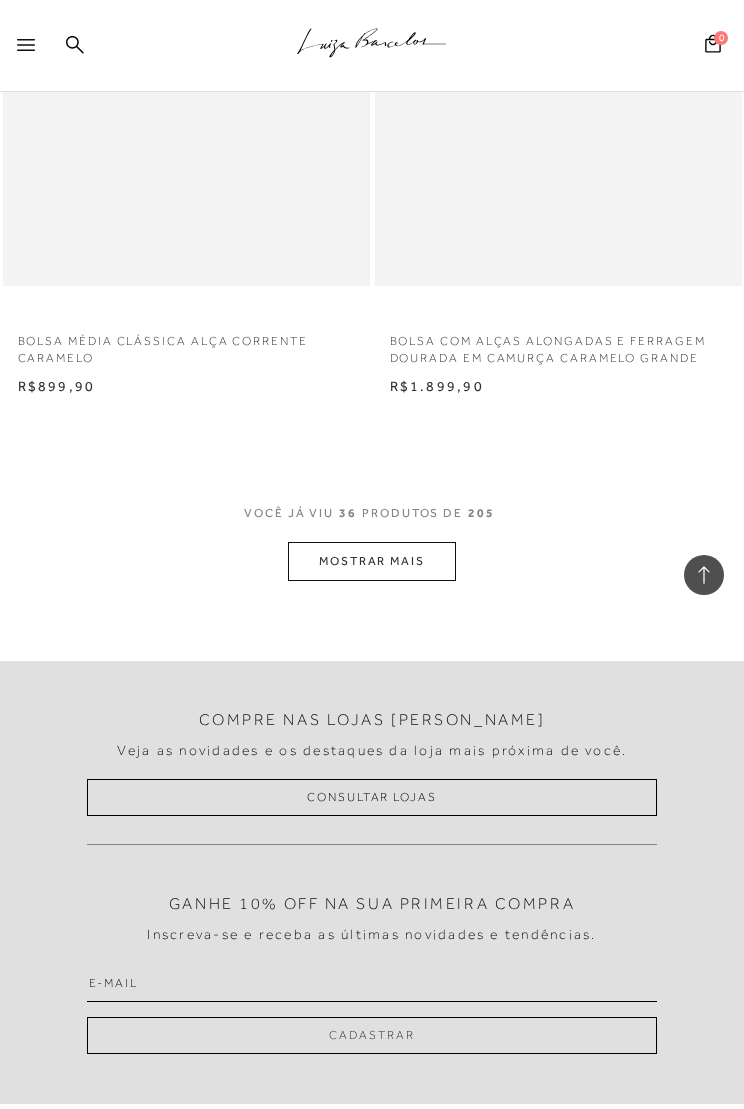 scroll, scrollTop: 12214, scrollLeft: 0, axis: vertical 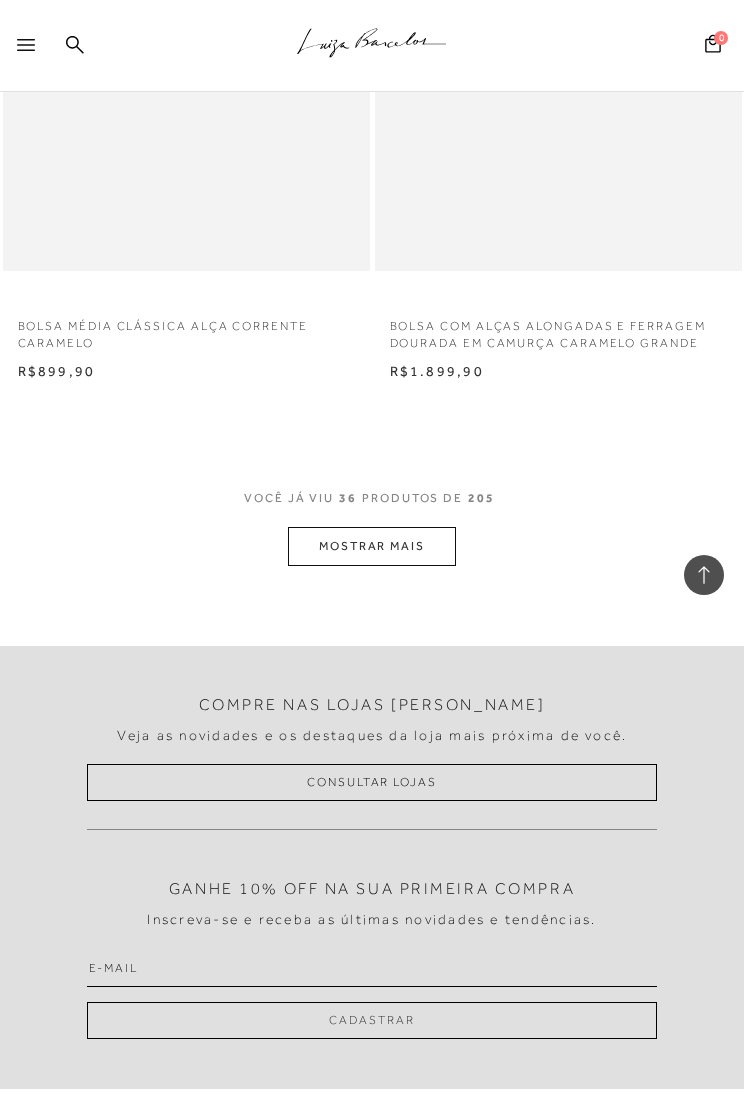 click on "MOSTRAR MAIS" at bounding box center (372, 546) 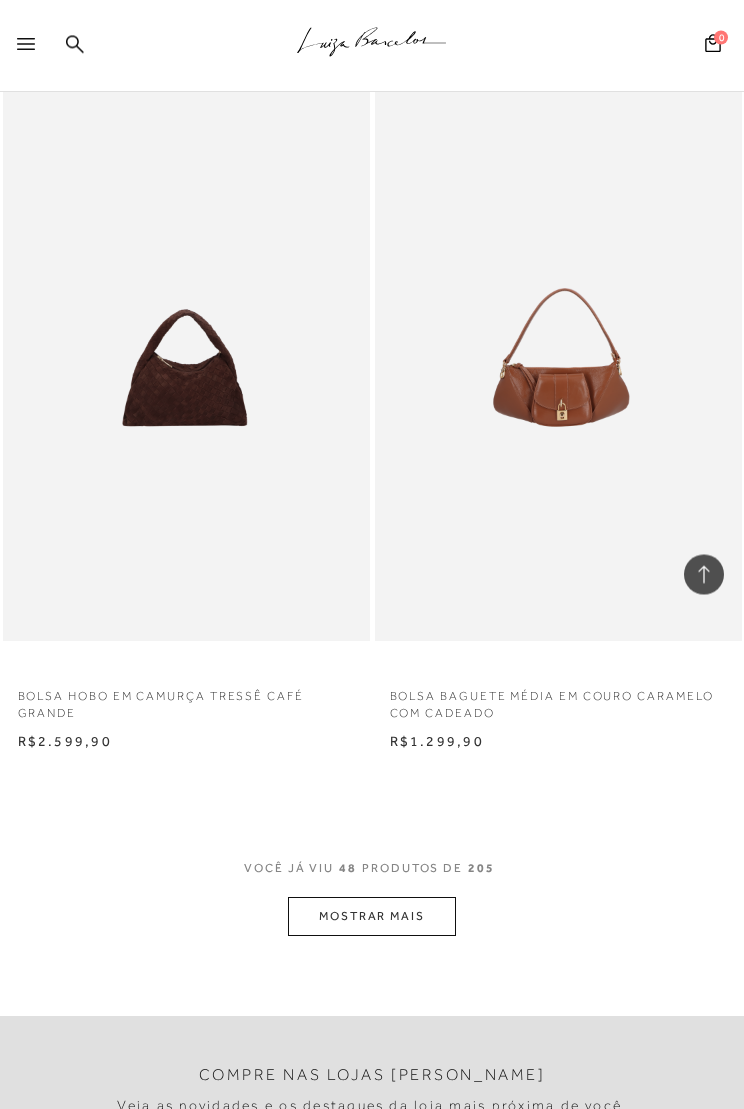 scroll, scrollTop: 15988, scrollLeft: 0, axis: vertical 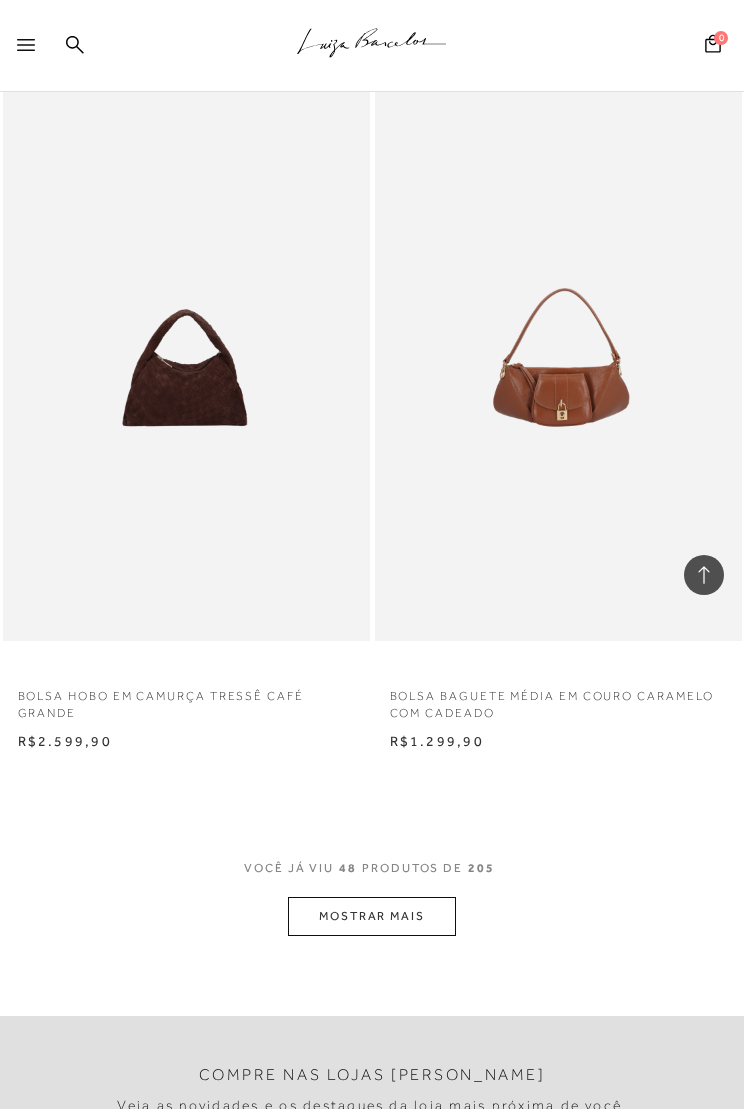 click on "MOSTRAR MAIS" at bounding box center (372, 916) 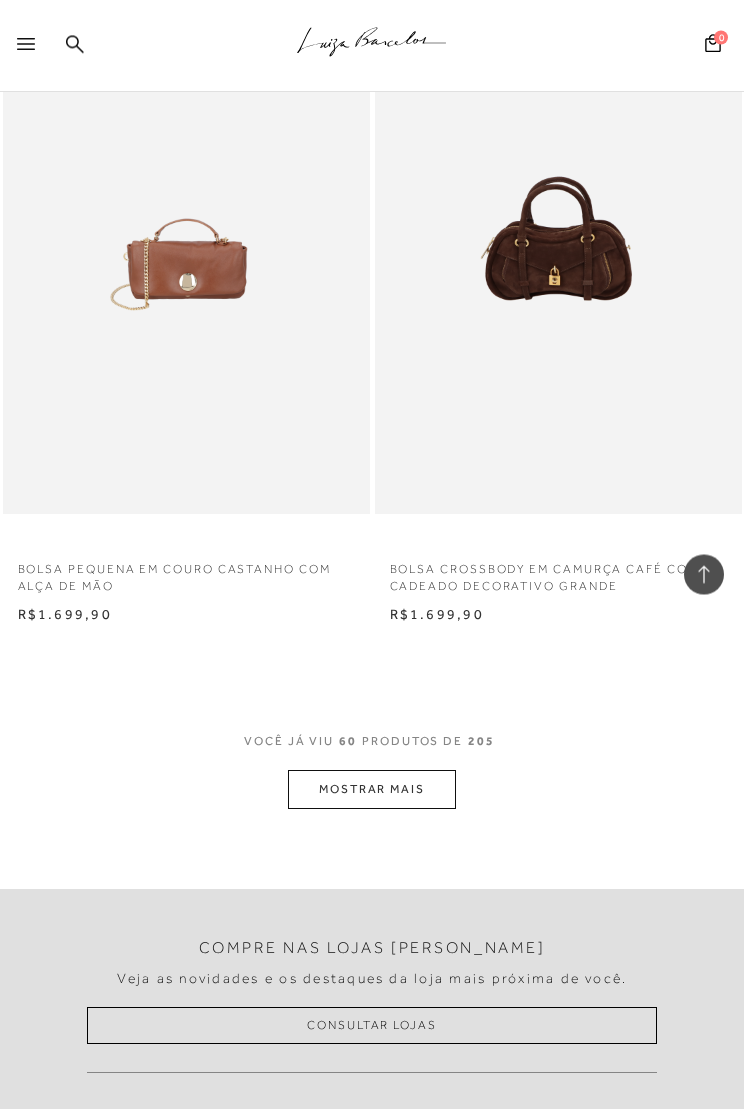 scroll, scrollTop: 20284, scrollLeft: 0, axis: vertical 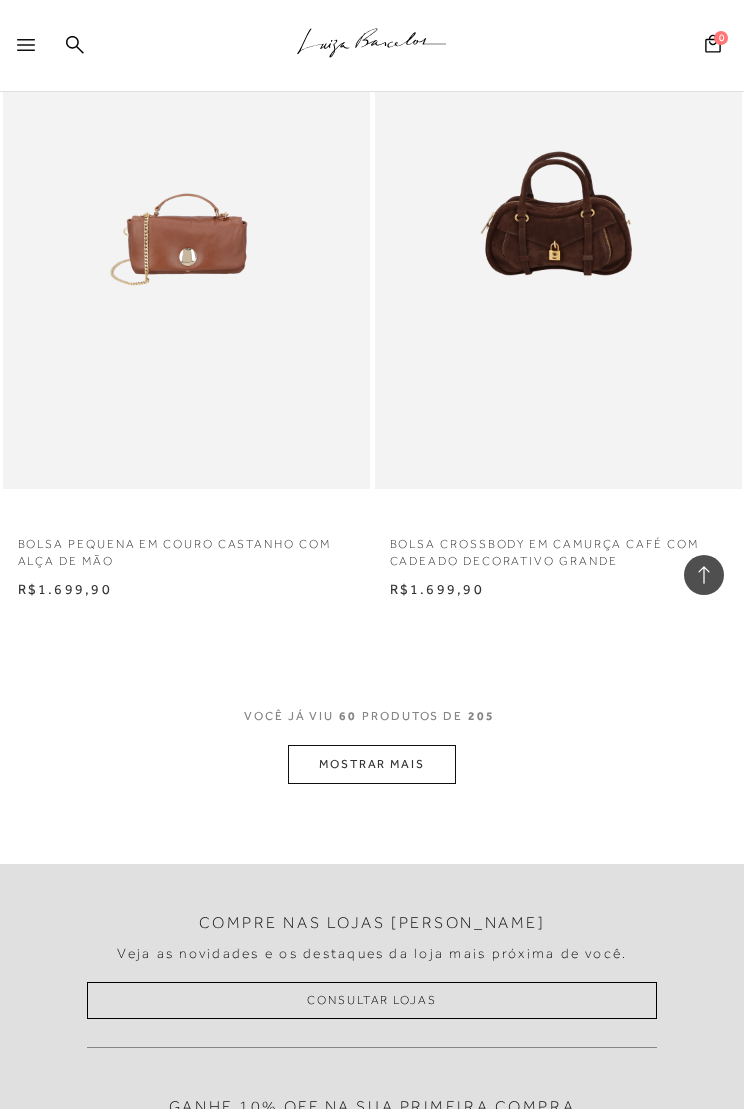 click on "MOSTRAR MAIS" at bounding box center (372, 764) 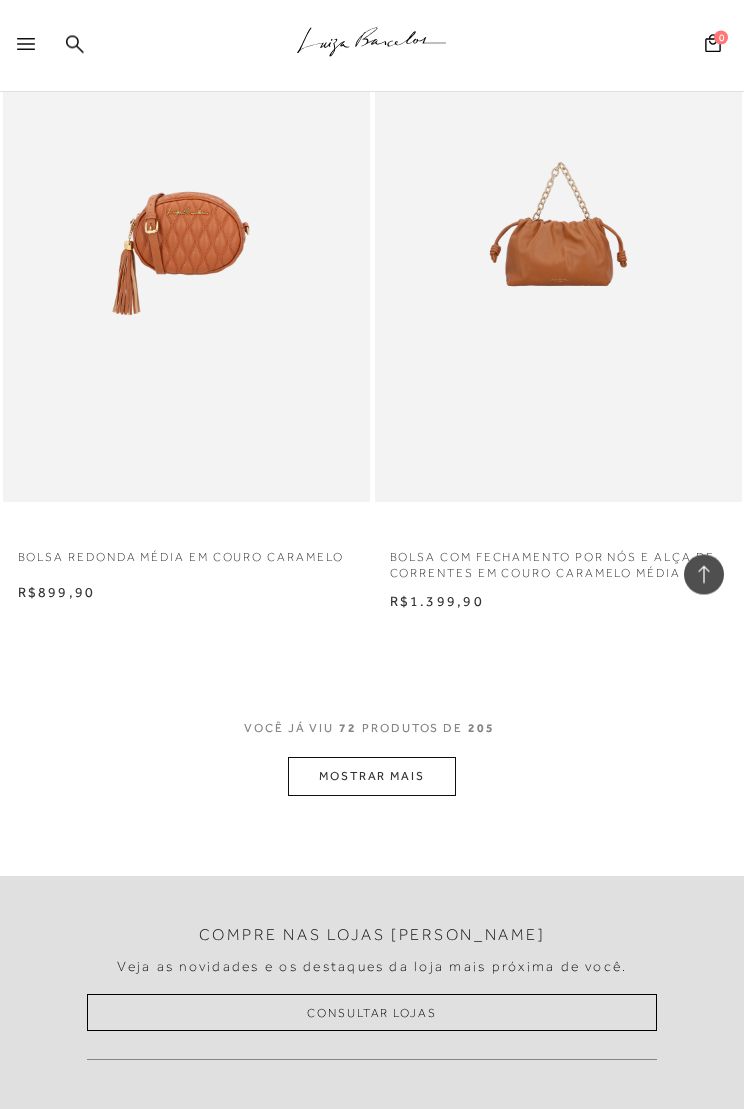 click on "MOSTRAR MAIS" at bounding box center [372, 777] 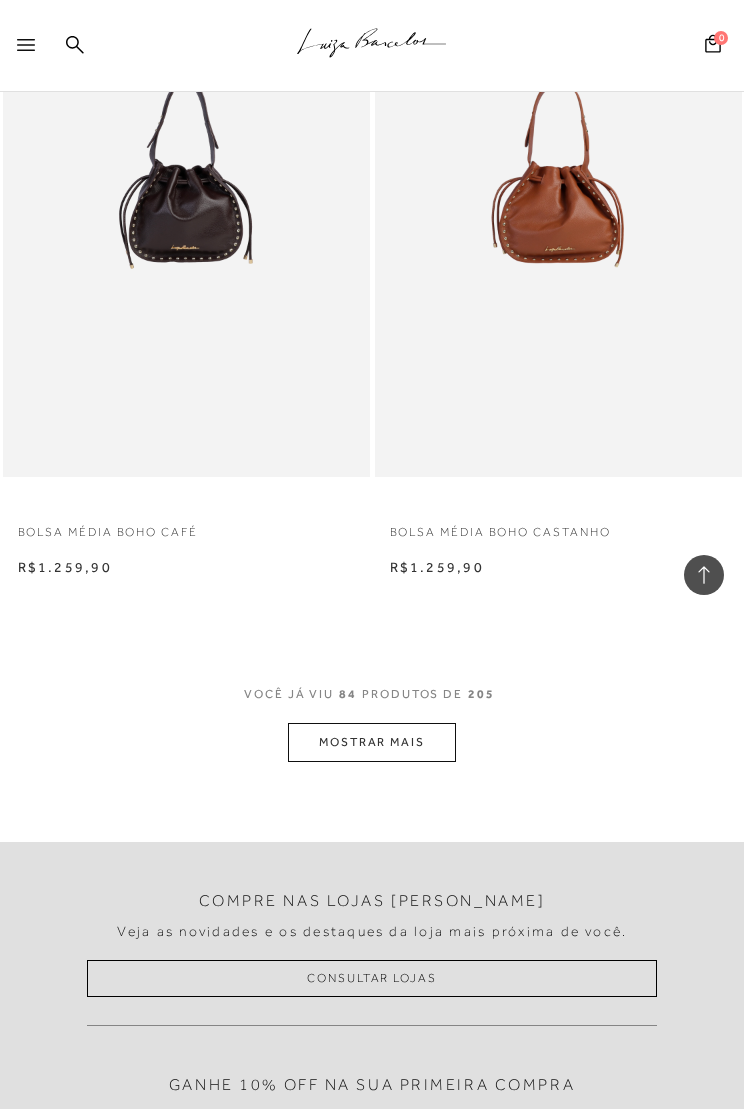 scroll, scrollTop: 28759, scrollLeft: 0, axis: vertical 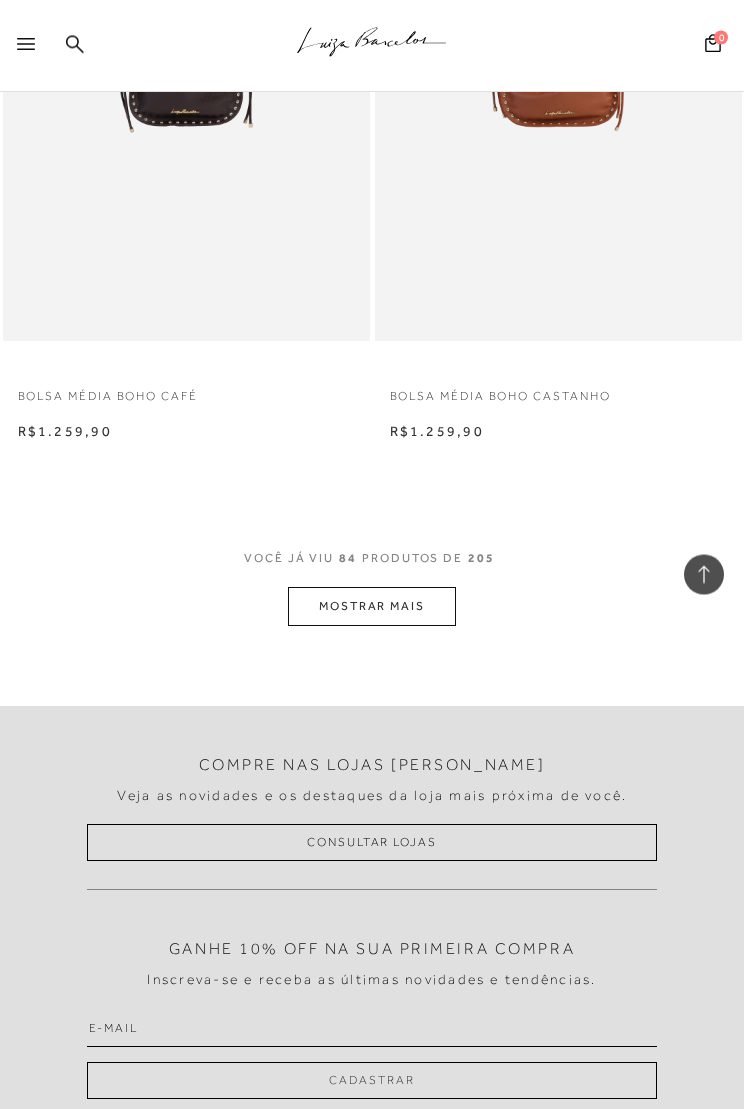 click on "MOSTRAR MAIS" at bounding box center [372, 607] 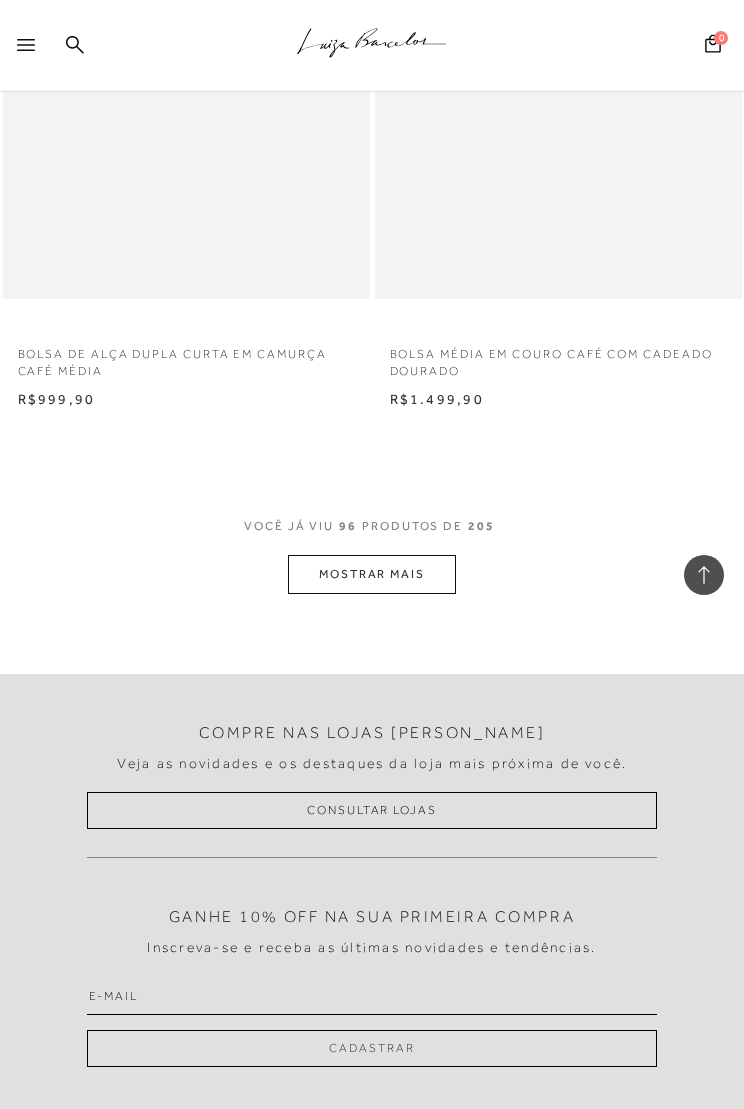 scroll, scrollTop: 33005, scrollLeft: 0, axis: vertical 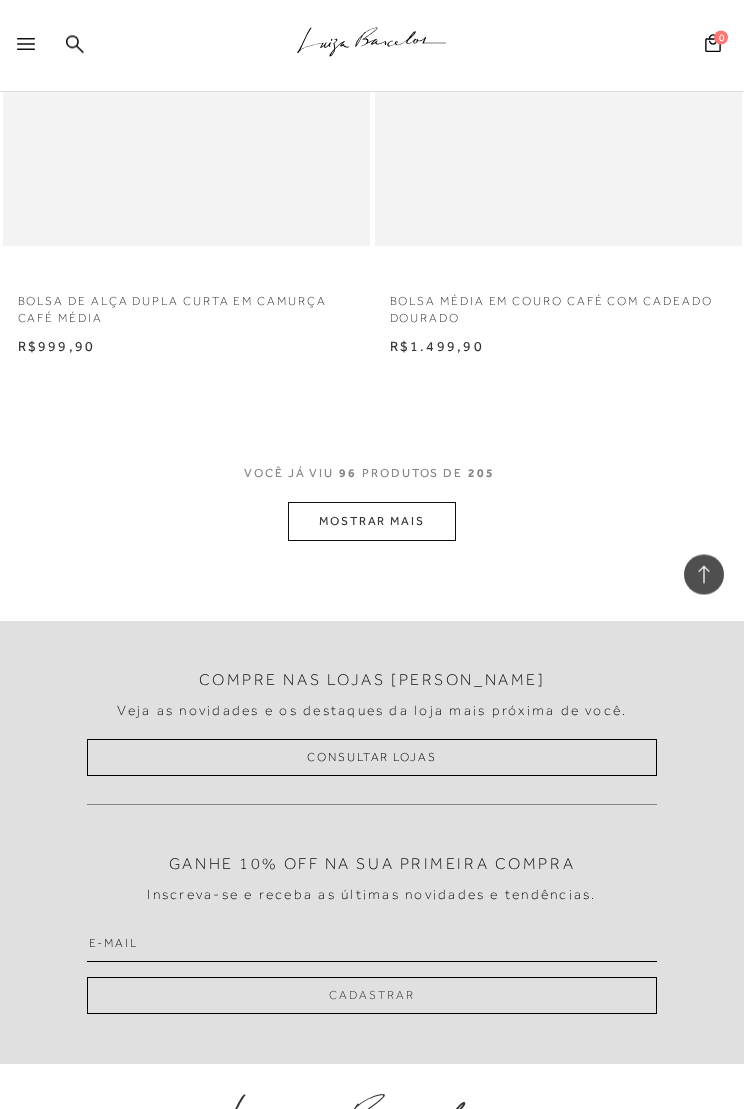 click on "MOSTRAR MAIS" at bounding box center [372, 522] 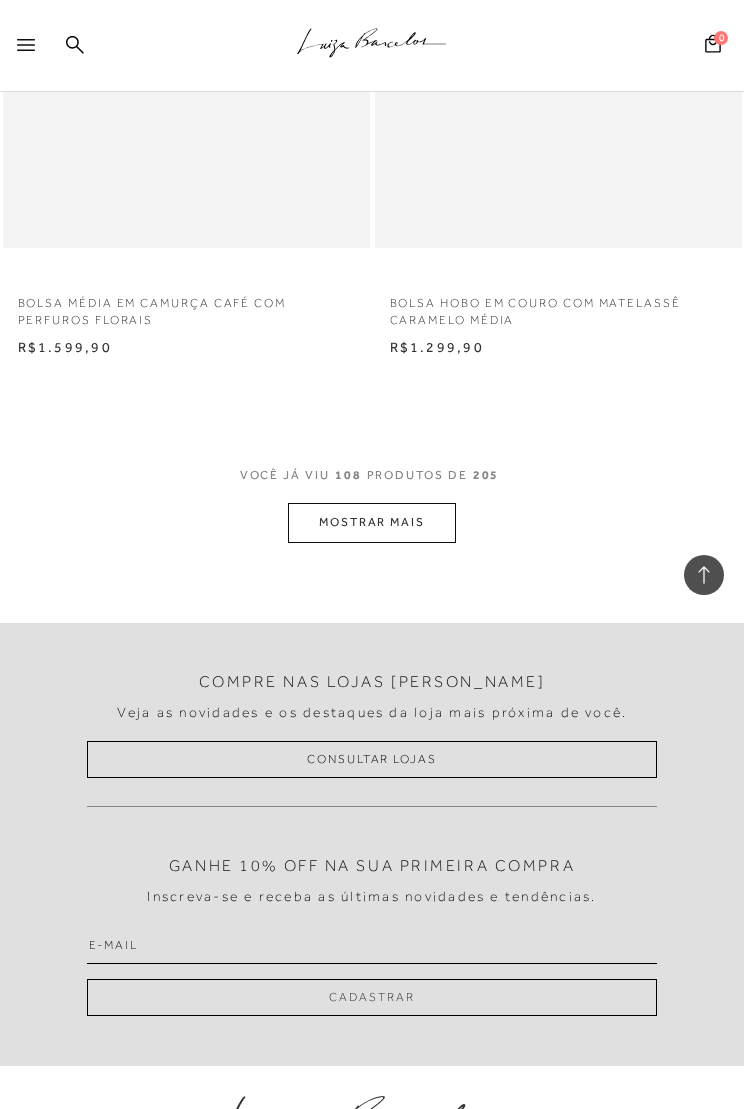 scroll, scrollTop: 37288, scrollLeft: 0, axis: vertical 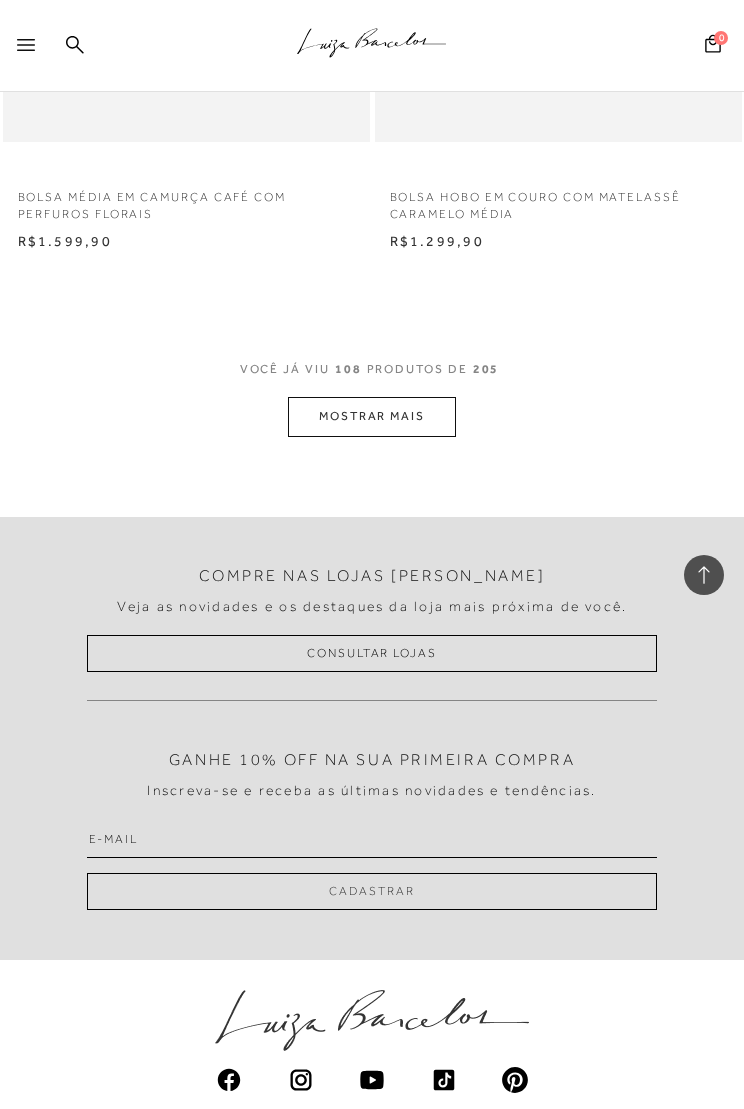 click on "MOSTRAR MAIS" at bounding box center [372, 416] 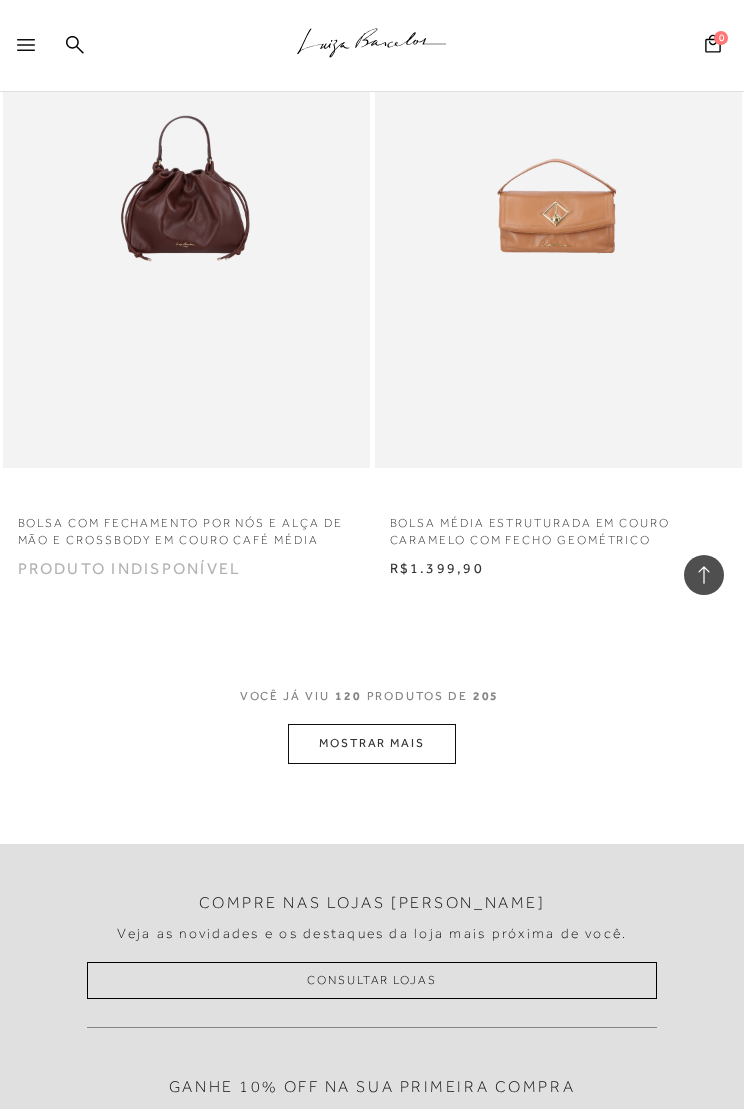 scroll, scrollTop: 41120, scrollLeft: 0, axis: vertical 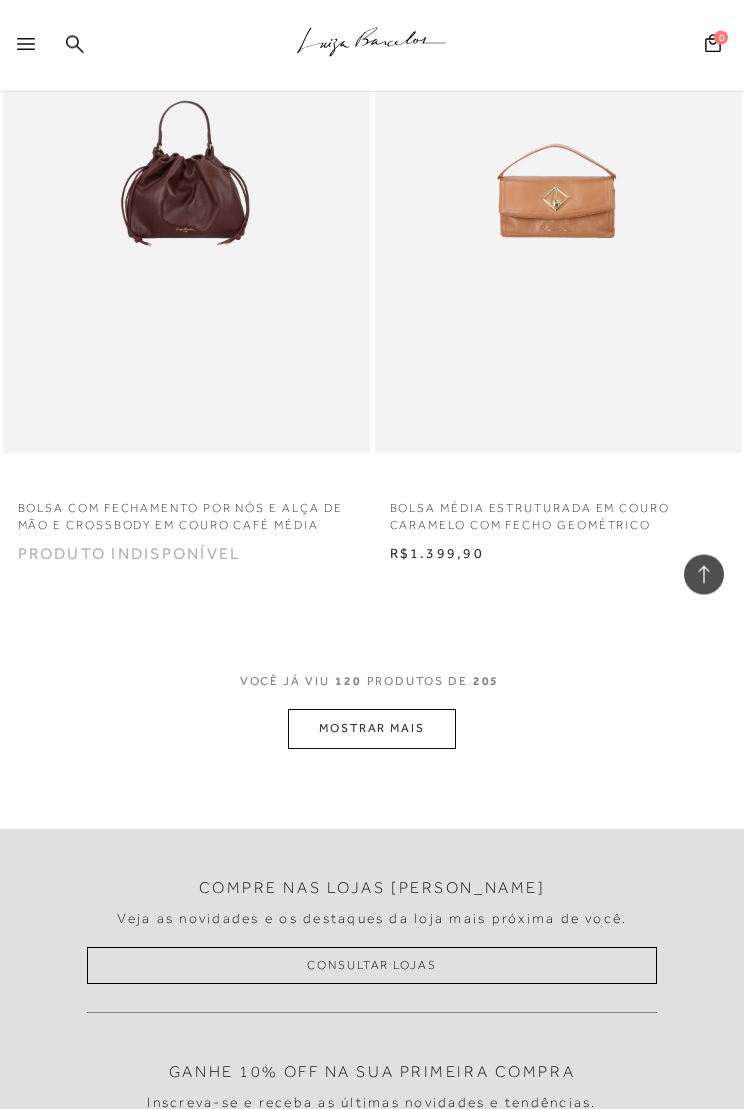 click on "MOSTRAR MAIS" at bounding box center [372, 729] 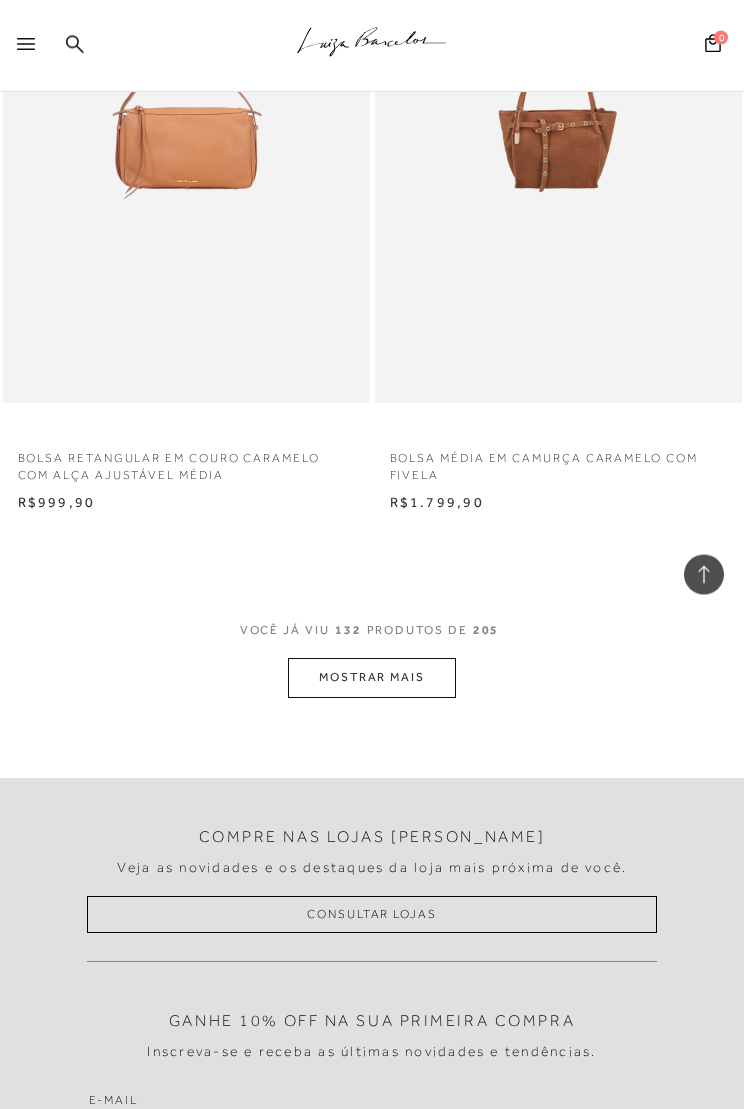 scroll, scrollTop: 45333, scrollLeft: 0, axis: vertical 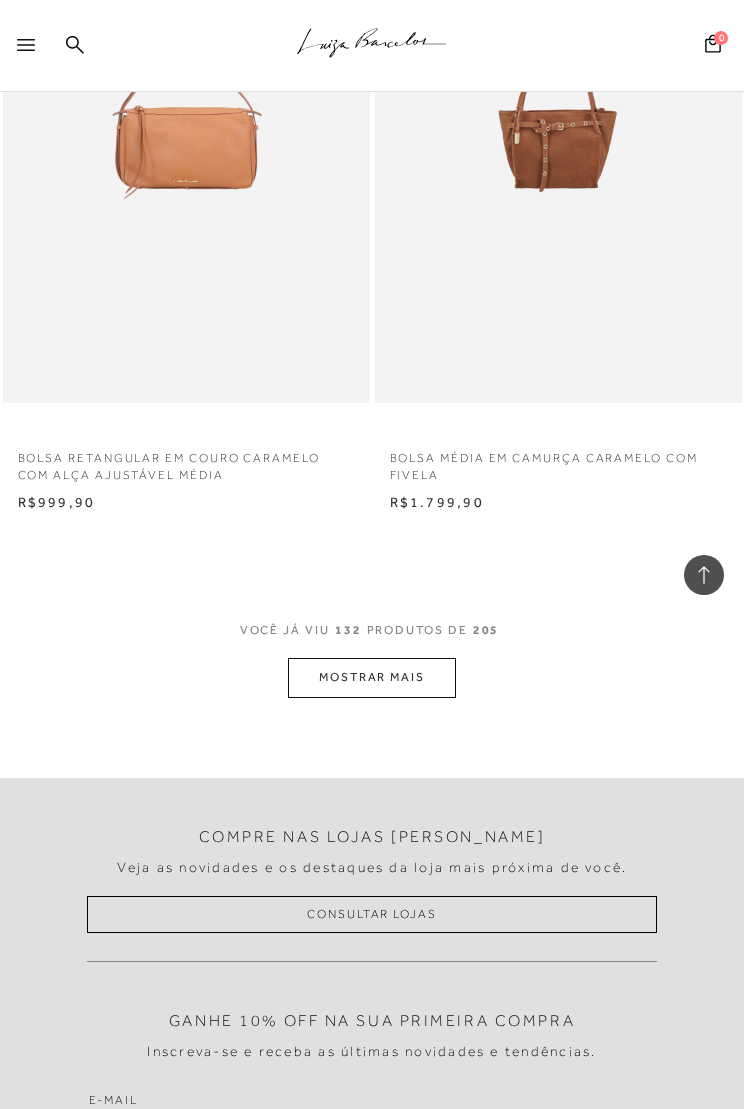 click on "MOSTRAR MAIS" at bounding box center [372, 677] 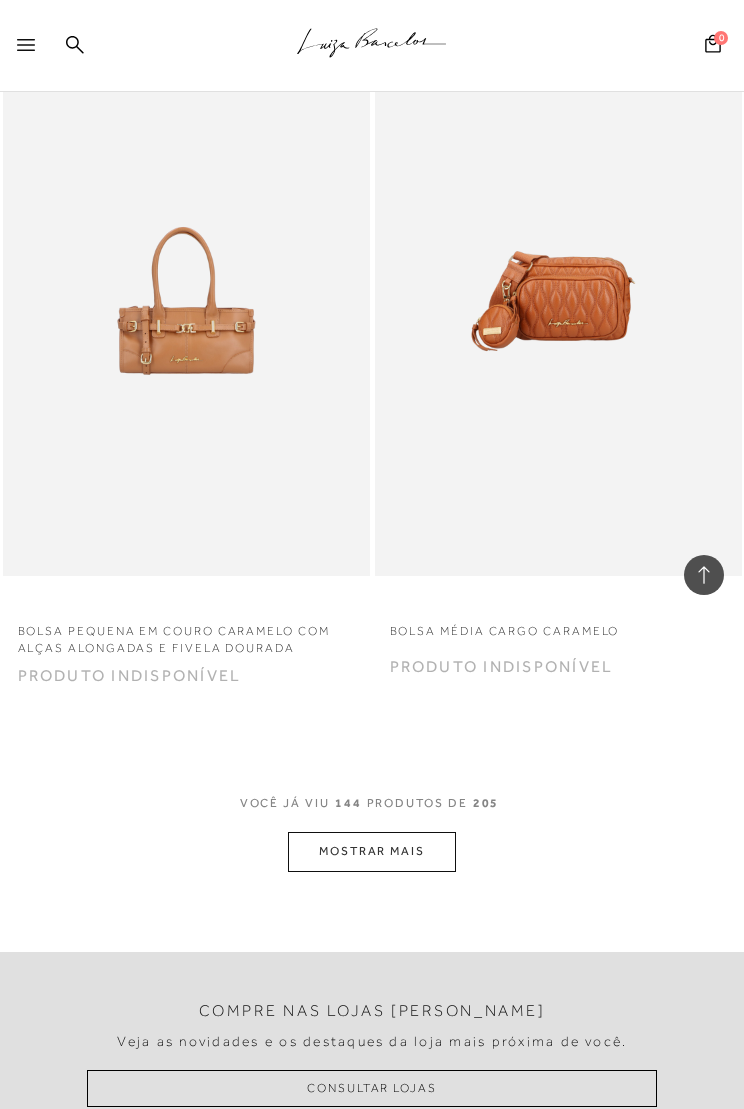 scroll, scrollTop: 49353, scrollLeft: 0, axis: vertical 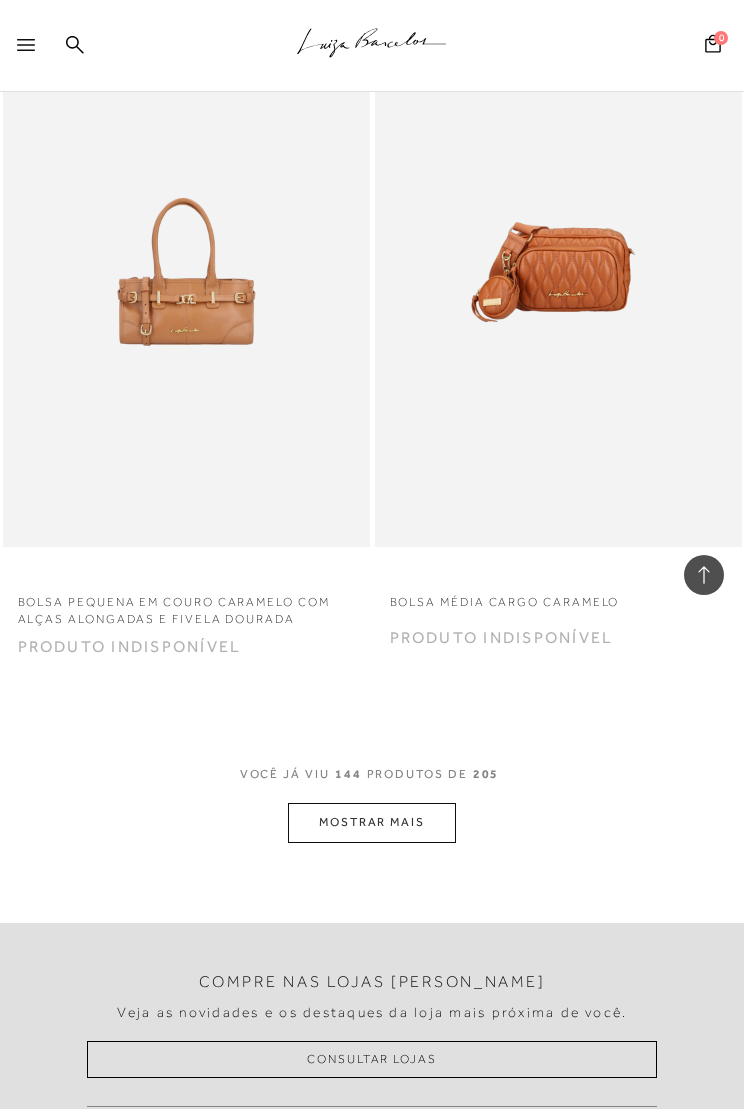 click on "MOSTRAR MAIS" at bounding box center [372, 822] 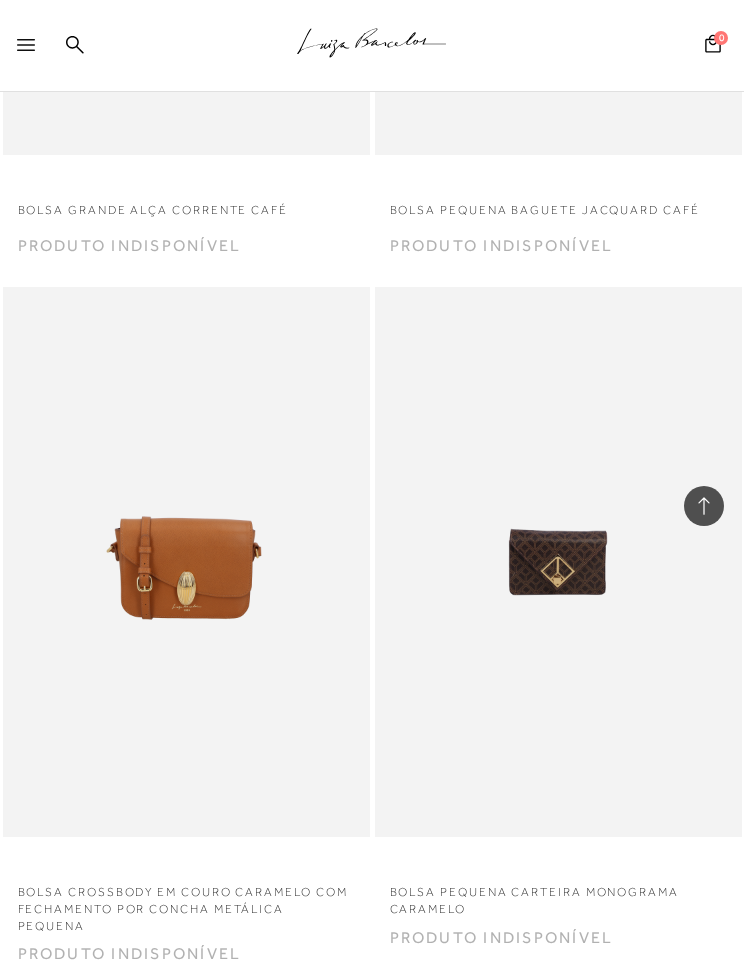 scroll, scrollTop: 52499, scrollLeft: 0, axis: vertical 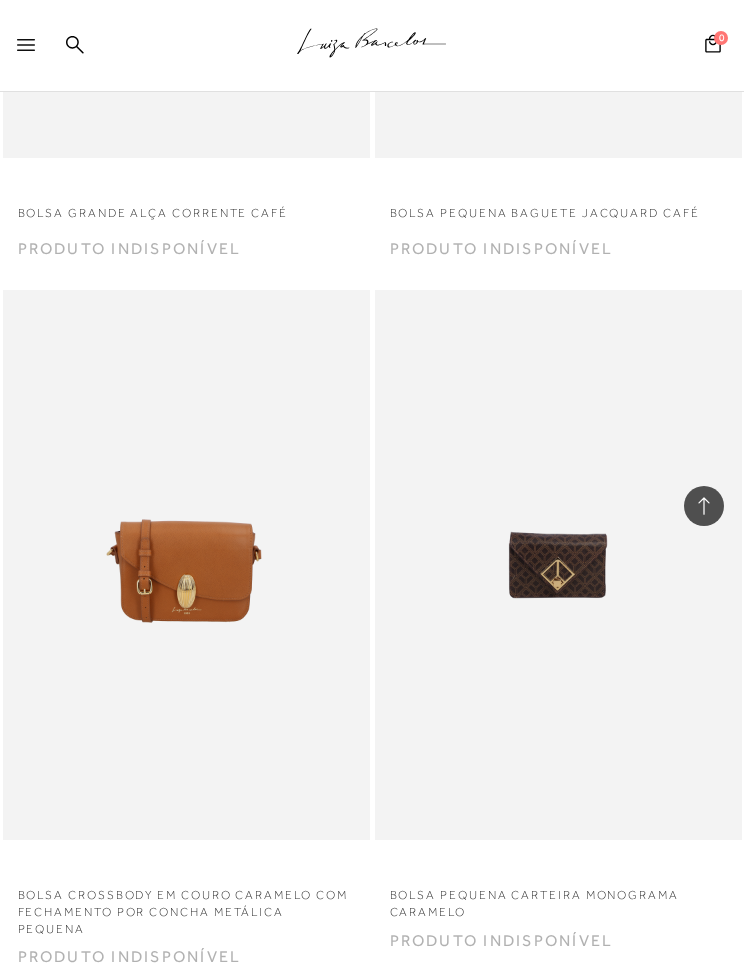 click on "BOLSA COM ALÇAS ALONGADAS E FERRAGEM DOURADA EM CAMURÇA CARAMELO MÉDIA" at bounding box center [186, 1273] 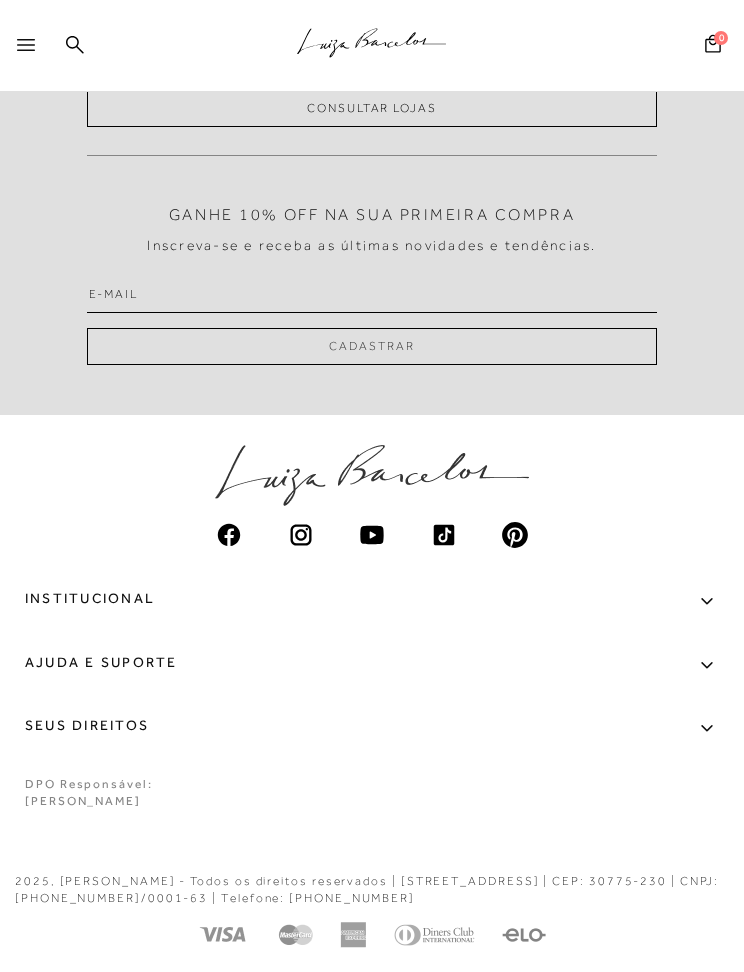 scroll, scrollTop: 0, scrollLeft: 0, axis: both 